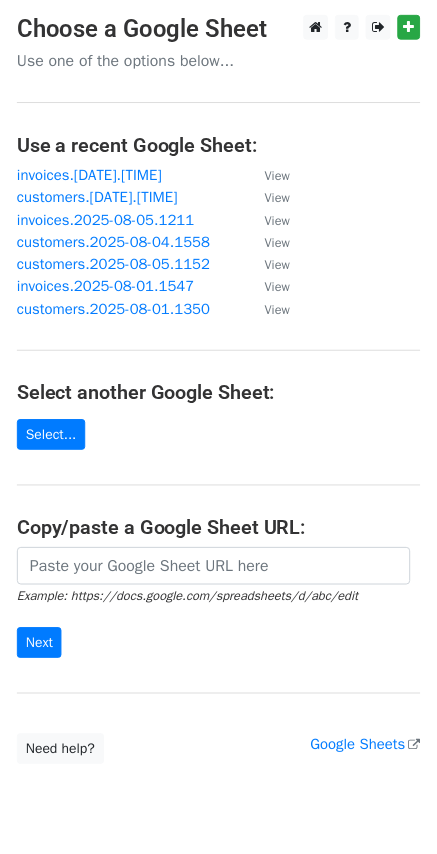 scroll, scrollTop: 0, scrollLeft: 0, axis: both 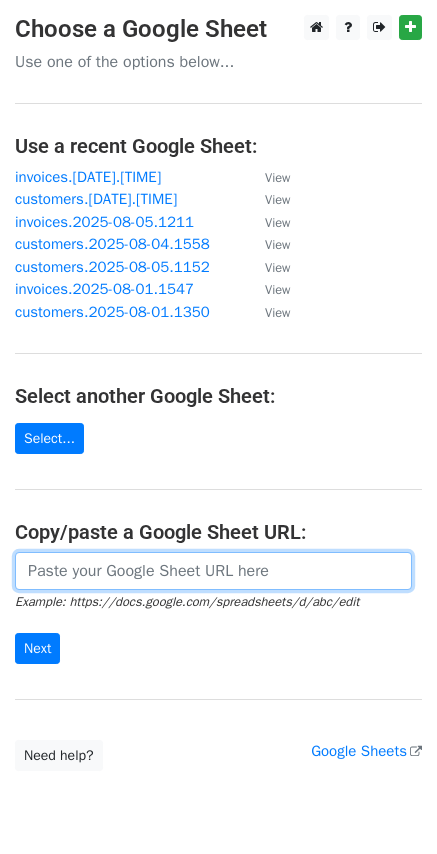 click at bounding box center [213, 571] 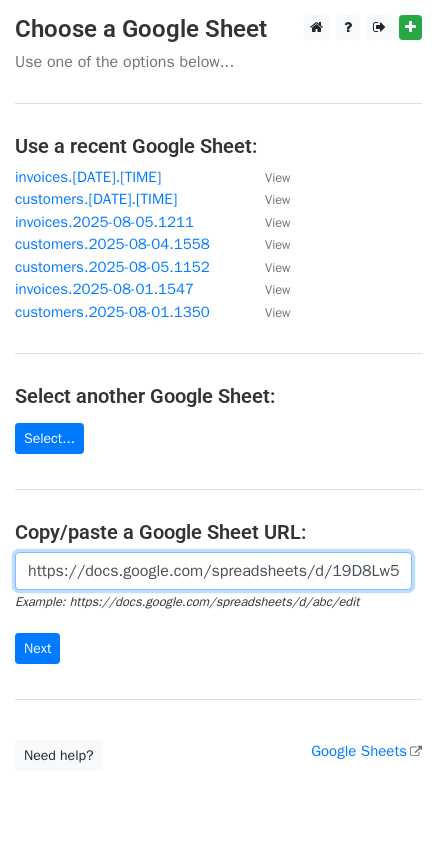scroll, scrollTop: 0, scrollLeft: 598, axis: horizontal 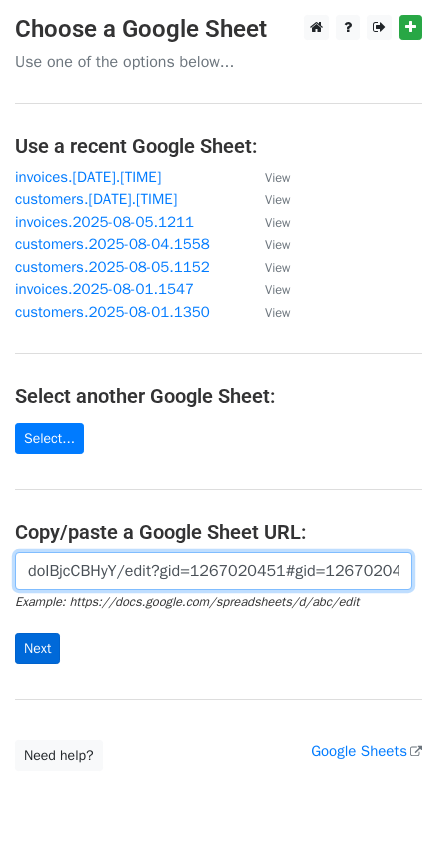 type on "https://docs.google.com/spreadsheets/d/19D8Lw5reuBQ5EdNtlg9EBvbWTUY2ro_WdoIBjcCBHyY/edit?gid=1267020451#gid=1267020451" 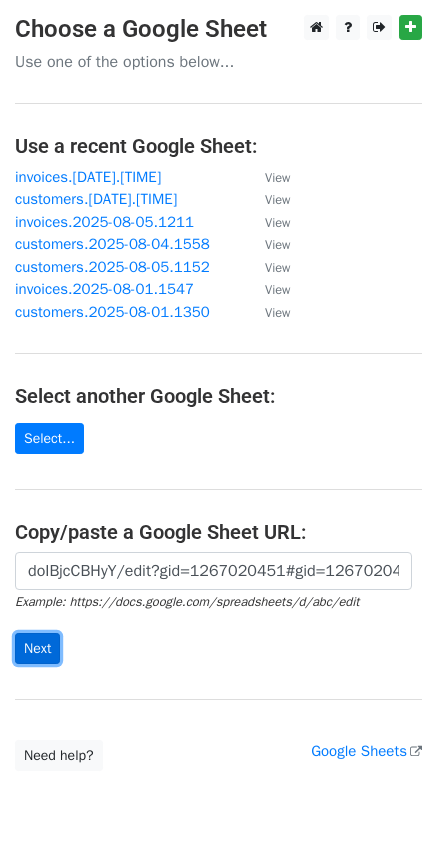 scroll, scrollTop: 0, scrollLeft: 0, axis: both 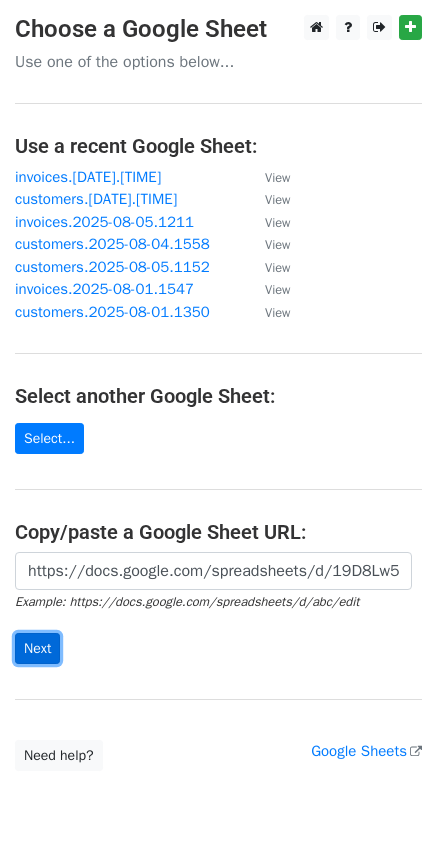 click on "Next" at bounding box center [37, 648] 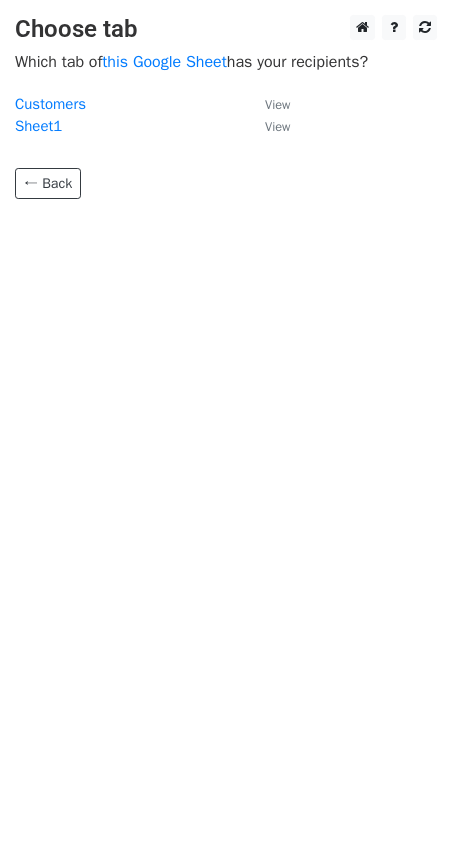 scroll, scrollTop: 0, scrollLeft: 0, axis: both 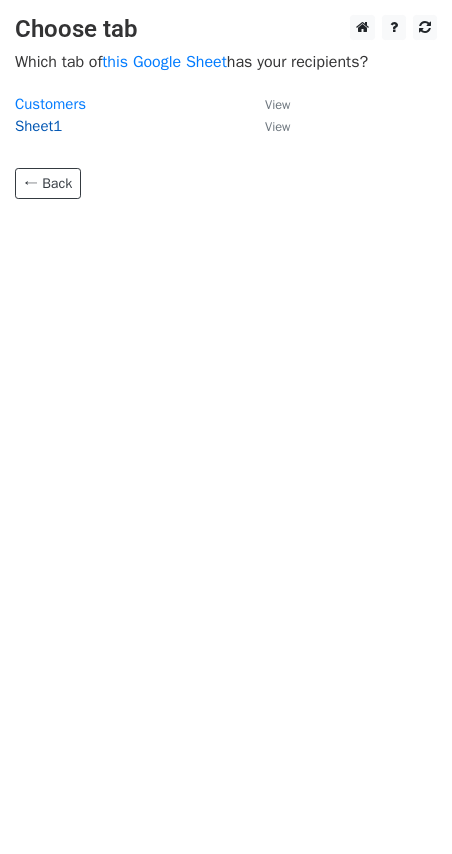click on "Sheet1" at bounding box center [38, 126] 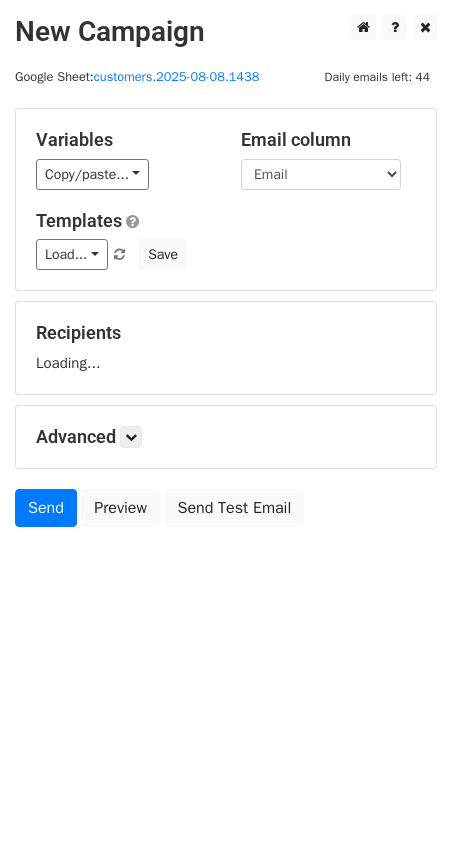scroll, scrollTop: 0, scrollLeft: 0, axis: both 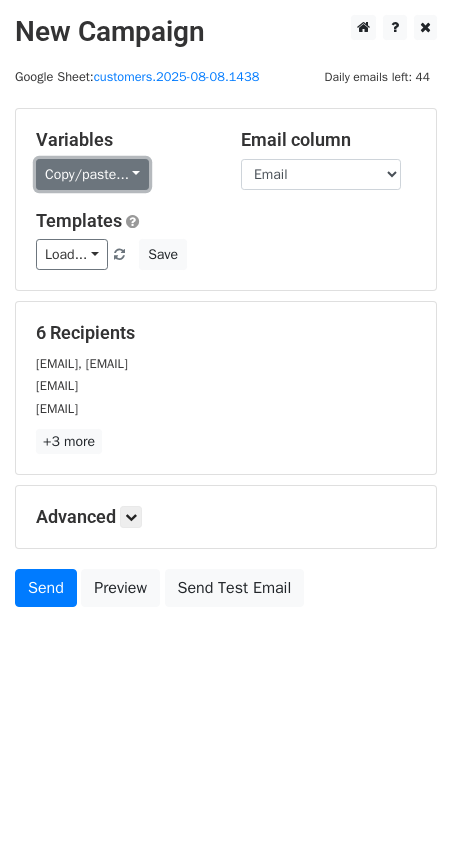 click on "Copy/paste..." at bounding box center [92, 174] 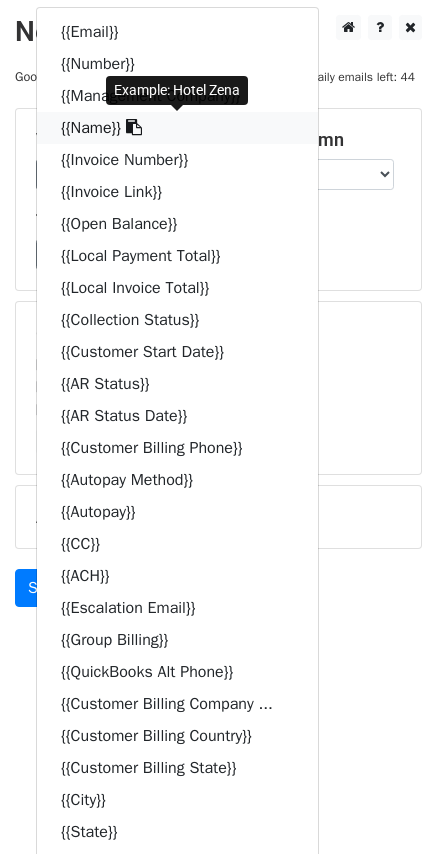 click at bounding box center [134, 127] 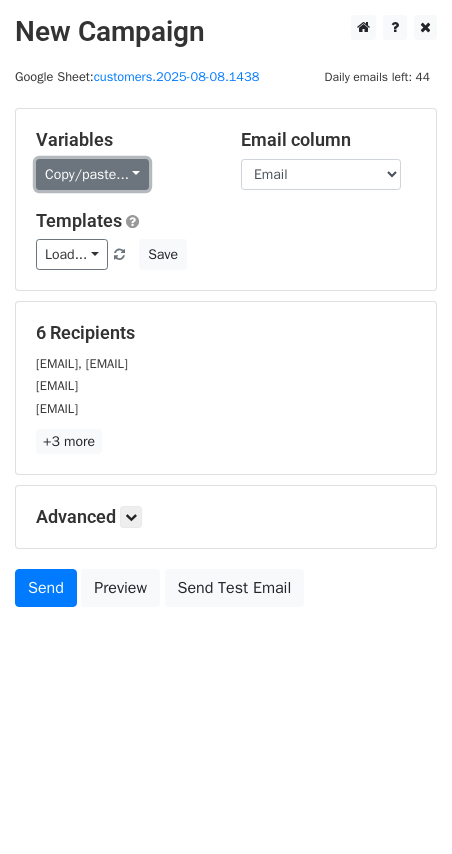 click on "Copy/paste..." at bounding box center (92, 174) 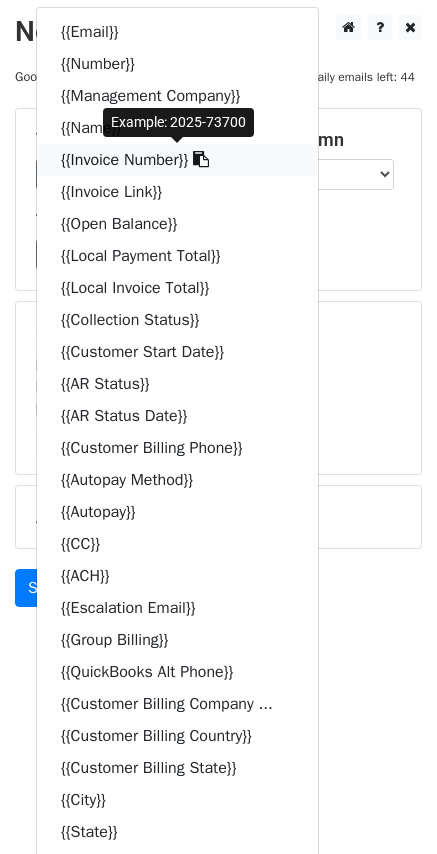 click at bounding box center (201, 159) 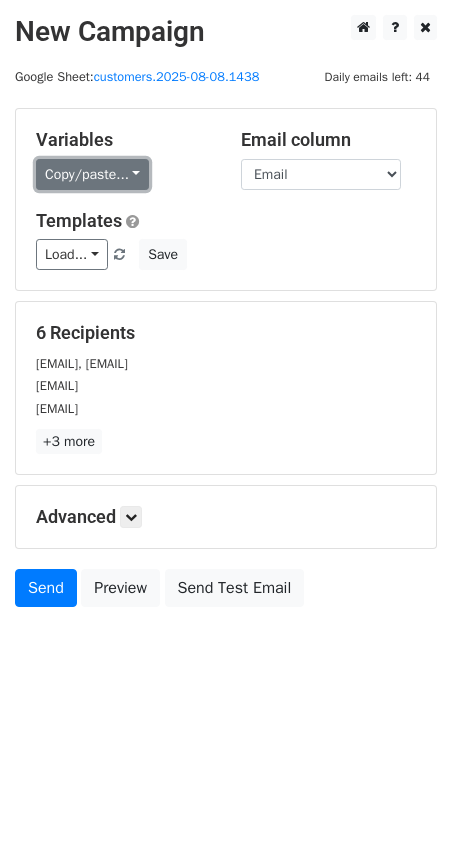 click on "Copy/paste..." at bounding box center (92, 174) 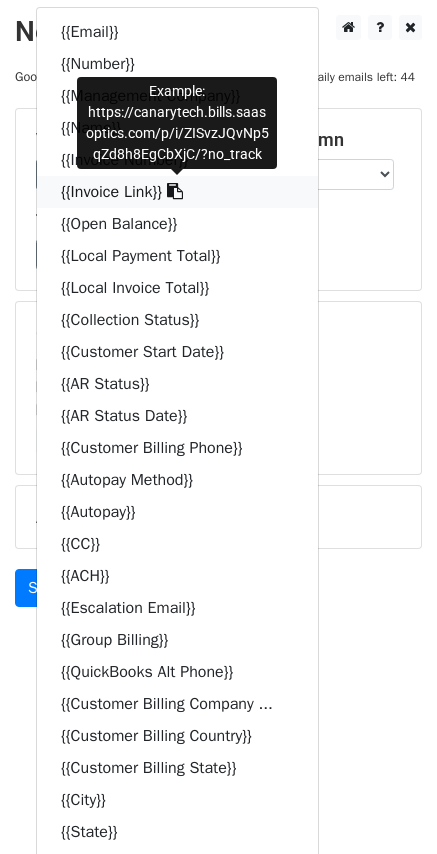 click on "{{Invoice Link}}" at bounding box center (177, 192) 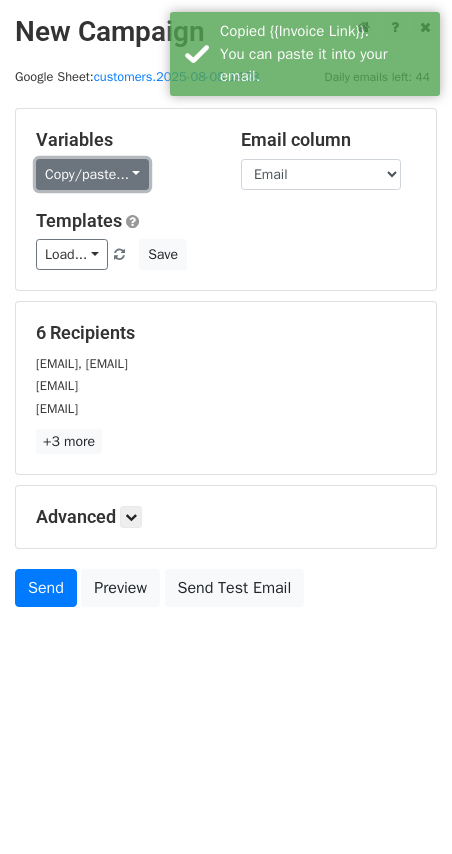 click on "Copy/paste..." at bounding box center [92, 174] 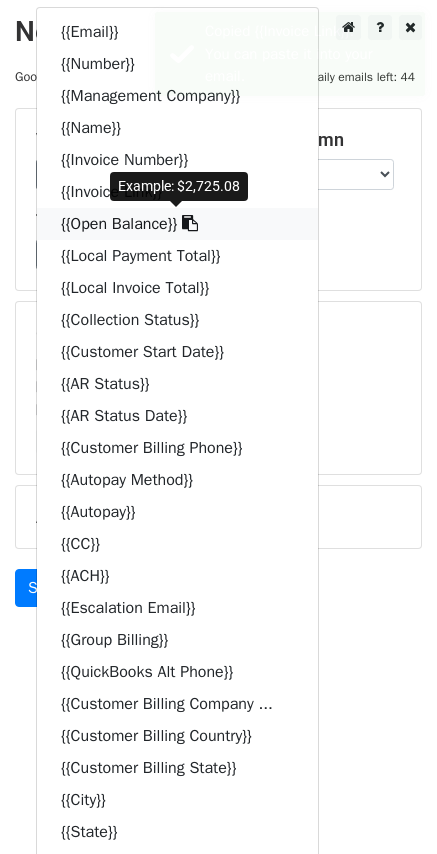 click at bounding box center (190, 223) 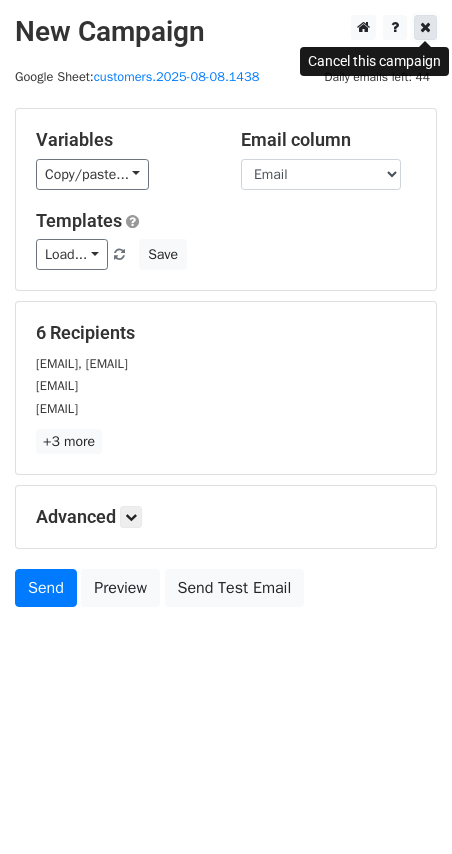 click at bounding box center (425, 27) 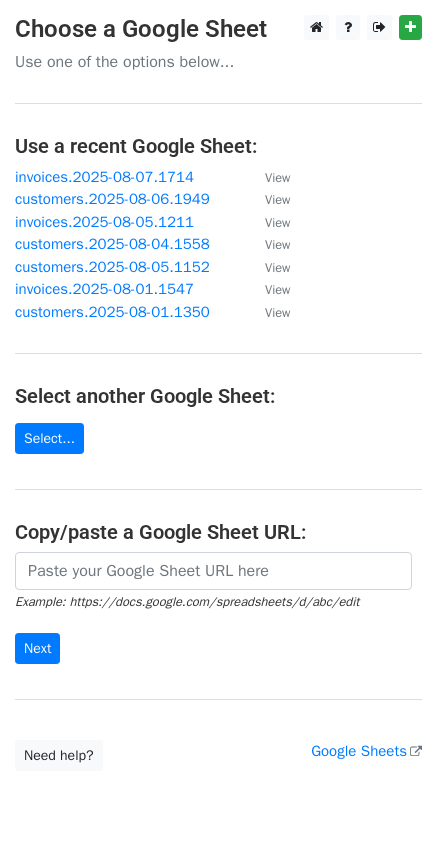 scroll, scrollTop: 0, scrollLeft: 0, axis: both 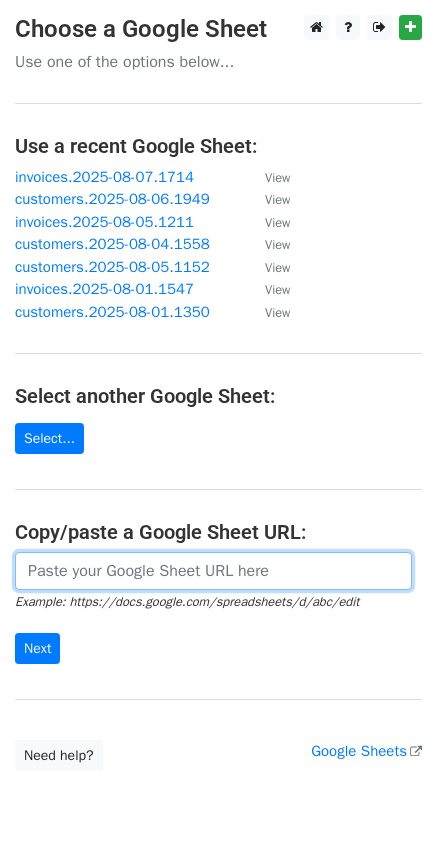 click at bounding box center (213, 571) 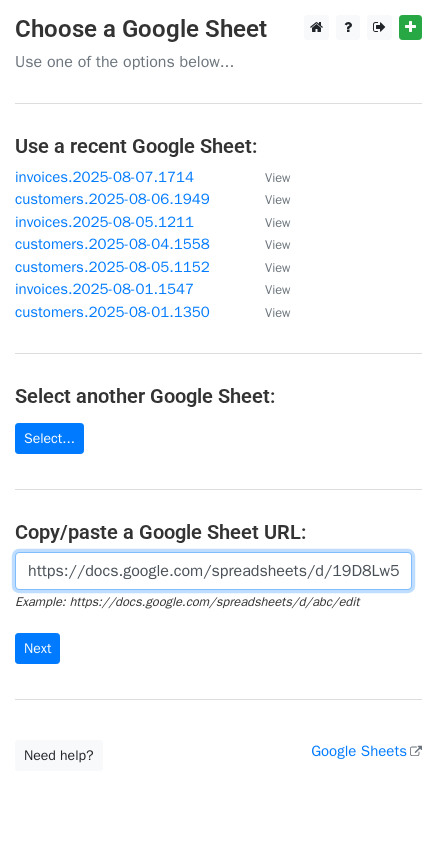 scroll, scrollTop: 0, scrollLeft: 598, axis: horizontal 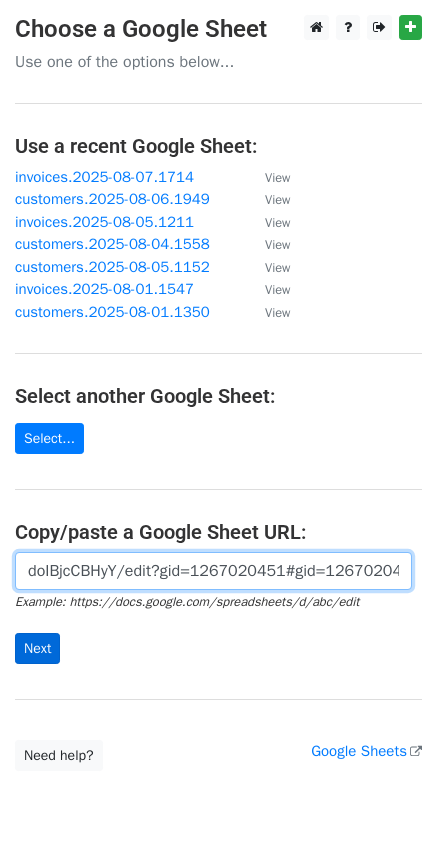 type on "https://docs.google.com/spreadsheets/d/19D8Lw5reuBQ5EdNtlg9EBvbWTUY2ro_WdoIBjcCBHyY/edit?gid=1267020451#gid=1267020451" 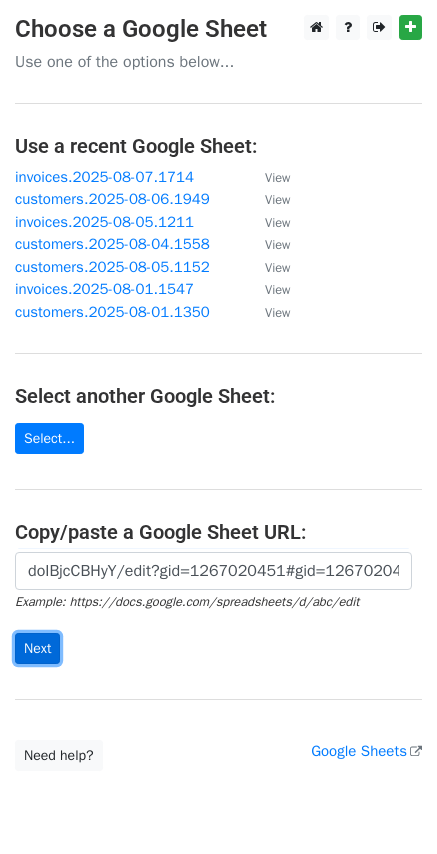 scroll, scrollTop: 0, scrollLeft: 0, axis: both 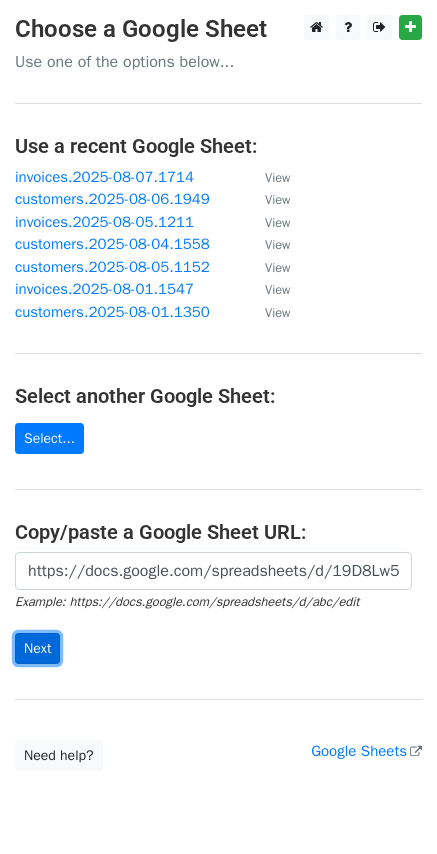 click on "Next" at bounding box center (37, 648) 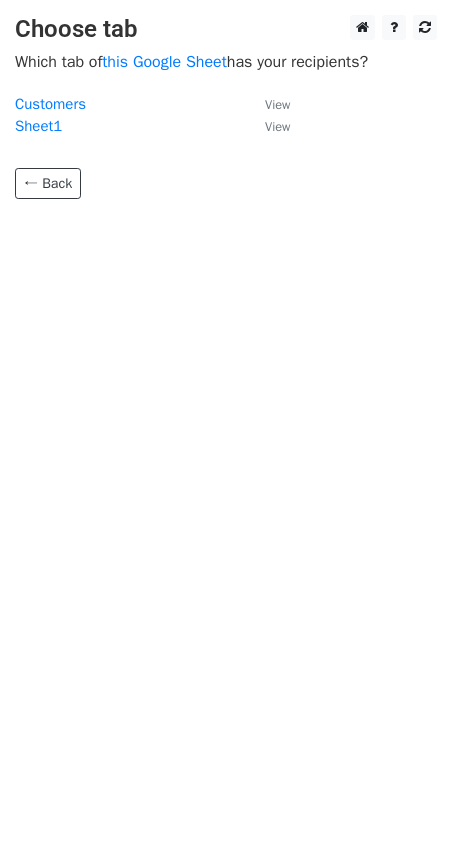 scroll, scrollTop: 0, scrollLeft: 0, axis: both 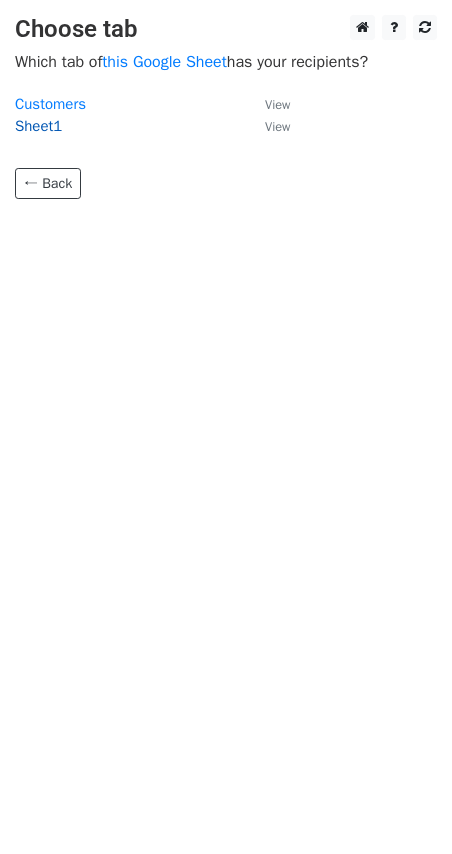 click on "Sheet1" at bounding box center [38, 126] 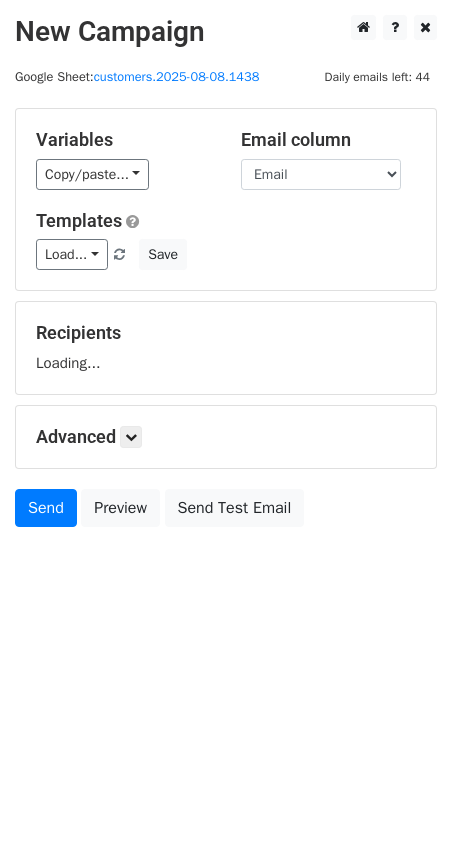 scroll, scrollTop: 0, scrollLeft: 0, axis: both 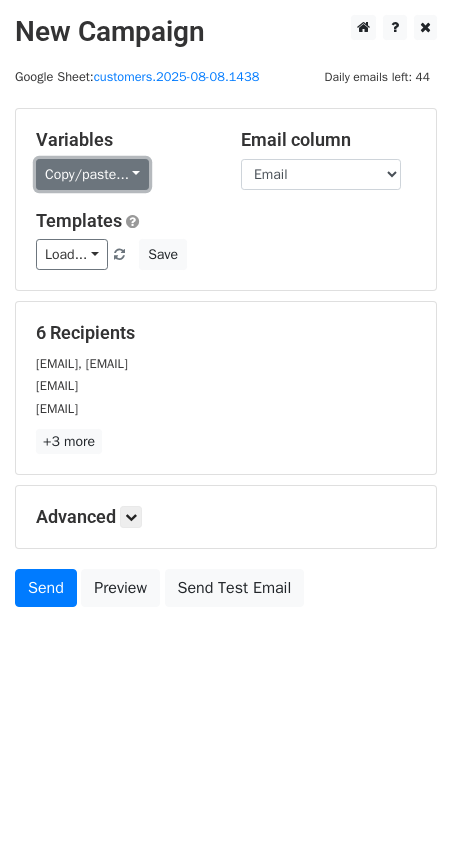 click on "Copy/paste..." at bounding box center [92, 174] 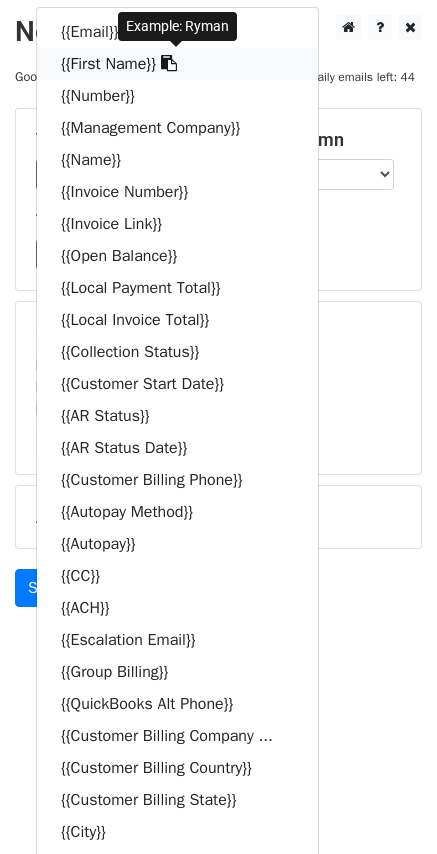 click at bounding box center (169, 63) 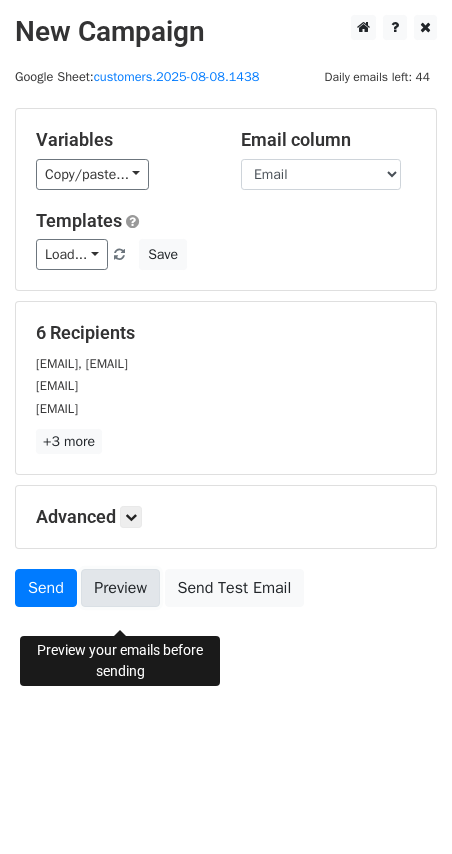 click on "Preview" at bounding box center [120, 588] 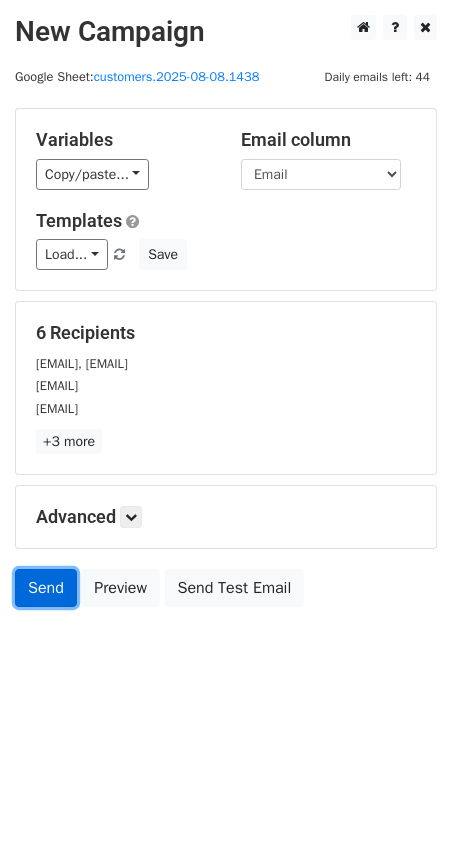 click on "Send" at bounding box center (46, 588) 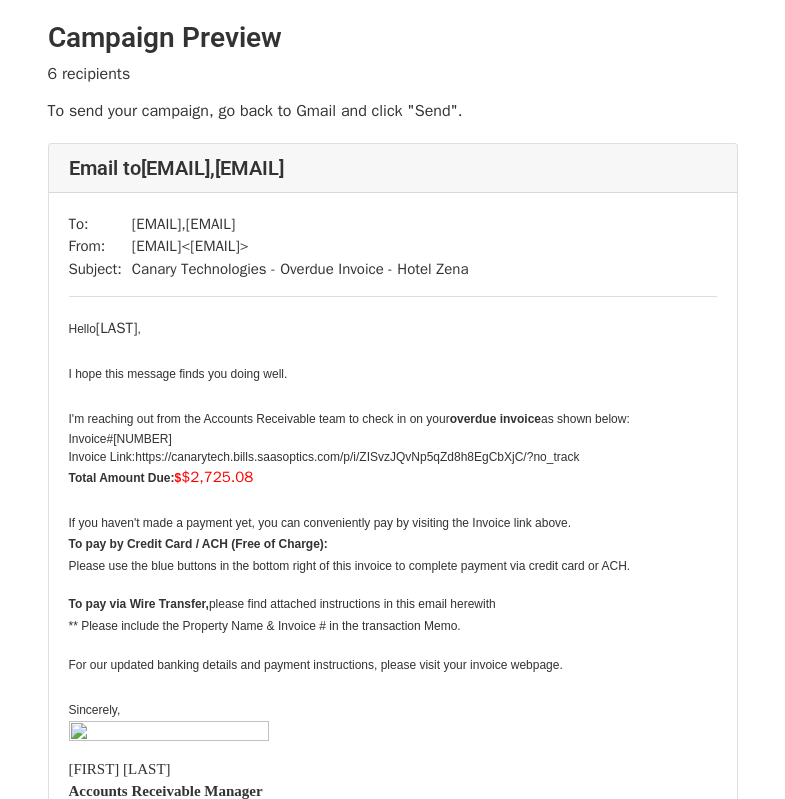 scroll, scrollTop: 0, scrollLeft: 0, axis: both 